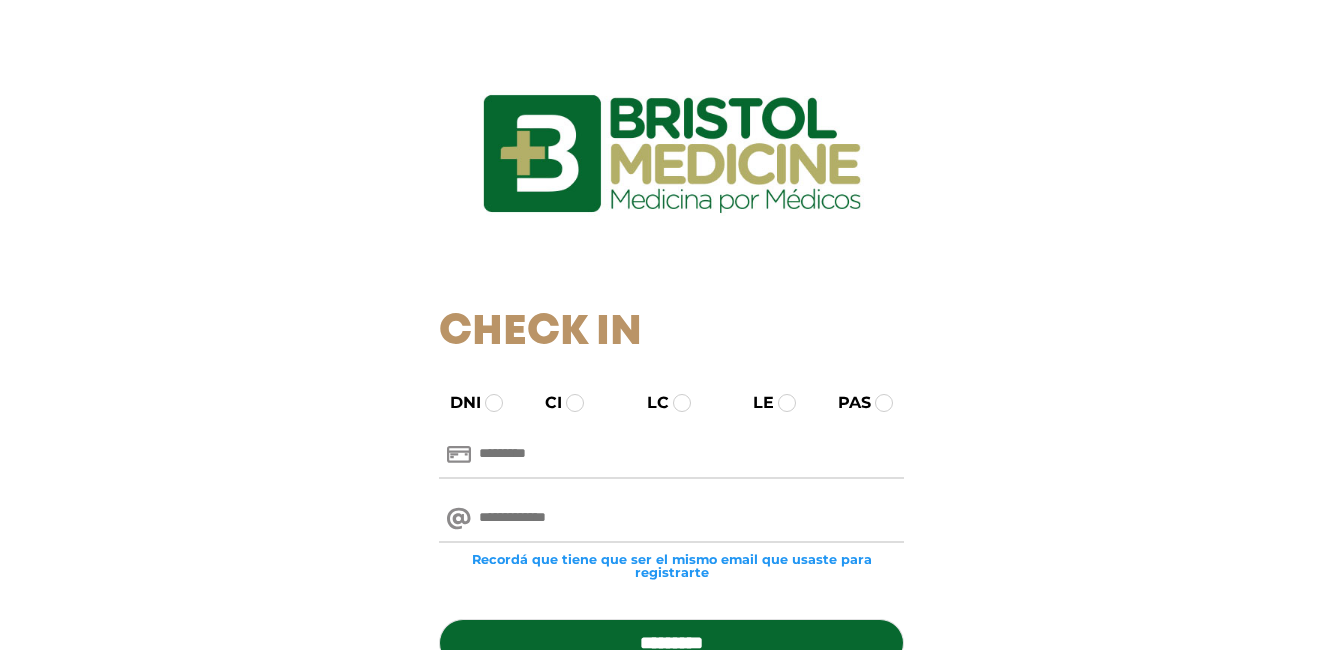 scroll, scrollTop: 0, scrollLeft: 0, axis: both 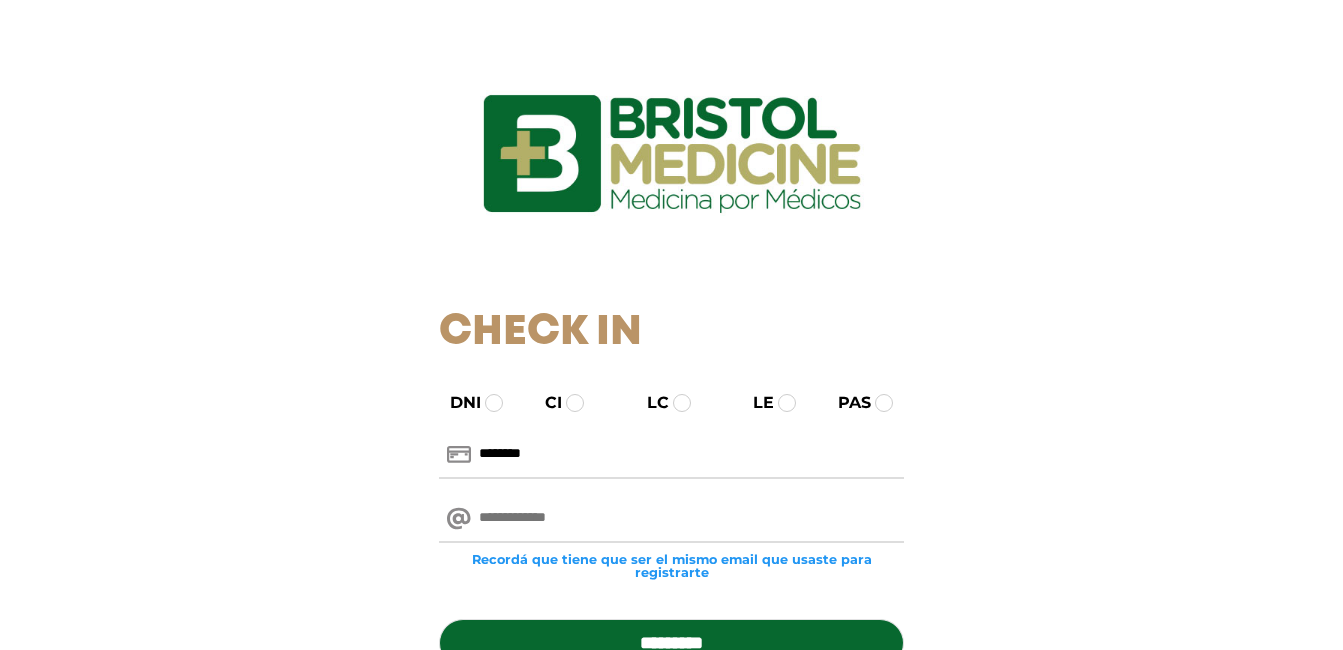 type on "********" 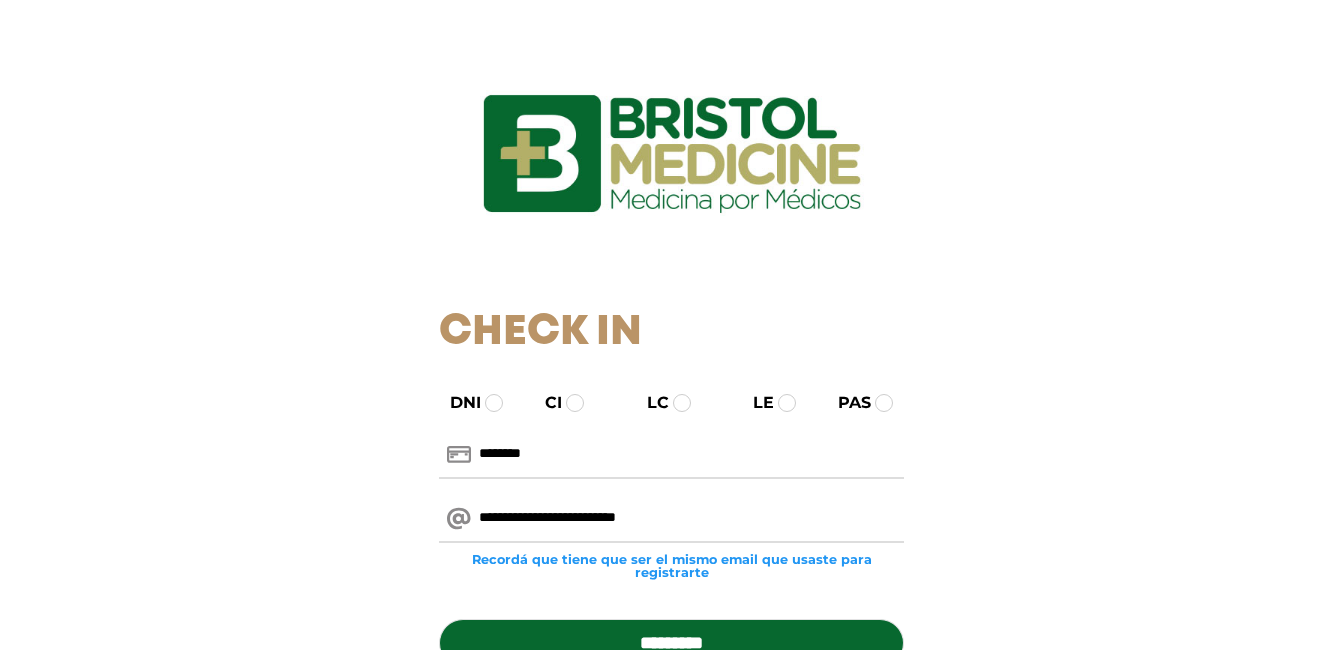 scroll, scrollTop: 100, scrollLeft: 0, axis: vertical 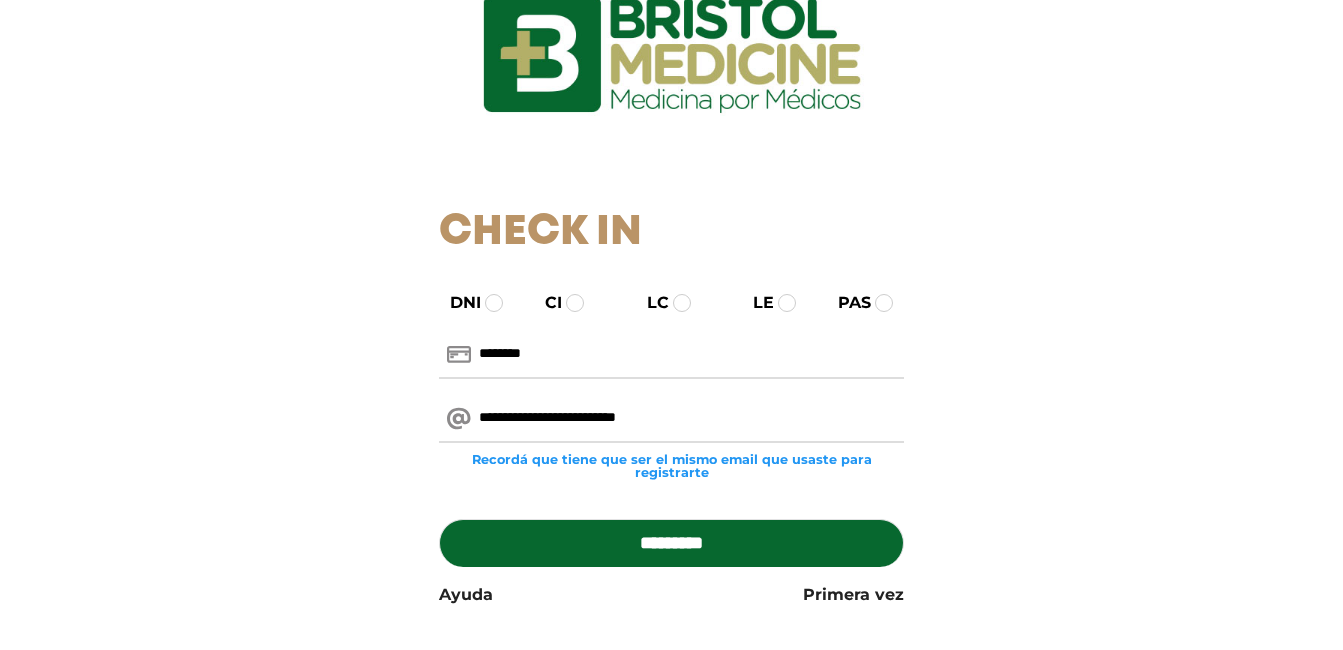 click on "*********" at bounding box center (671, 543) 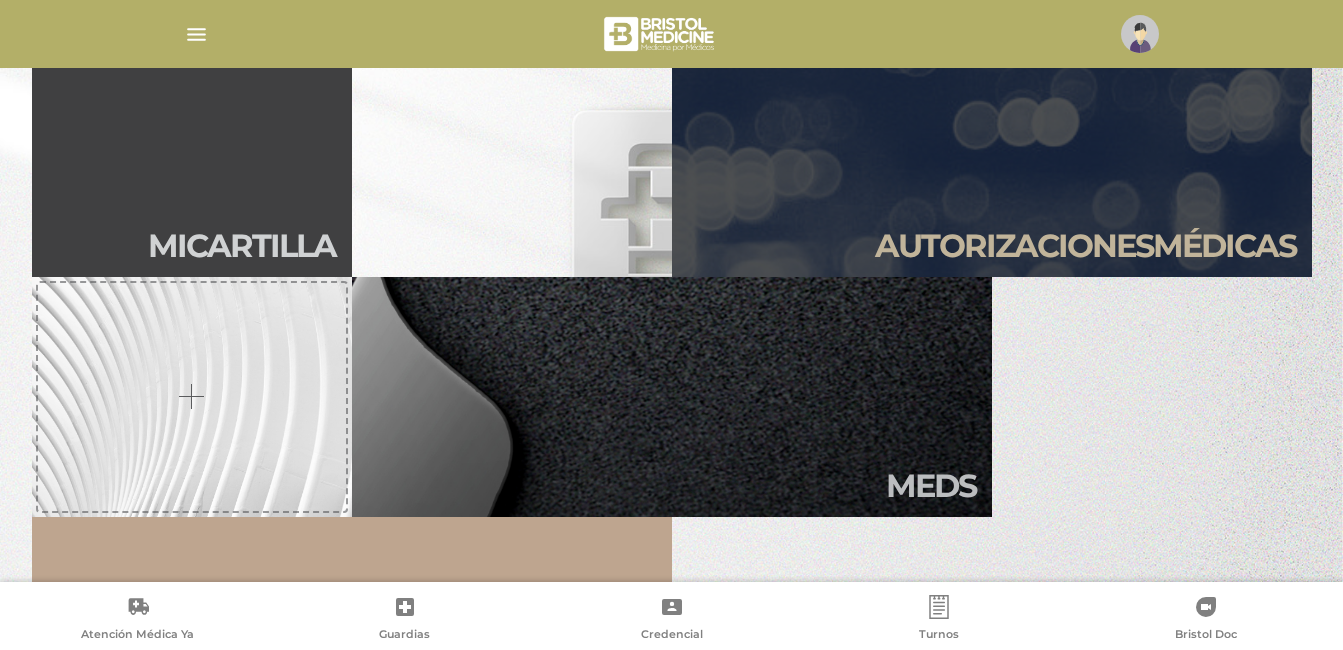scroll, scrollTop: 600, scrollLeft: 0, axis: vertical 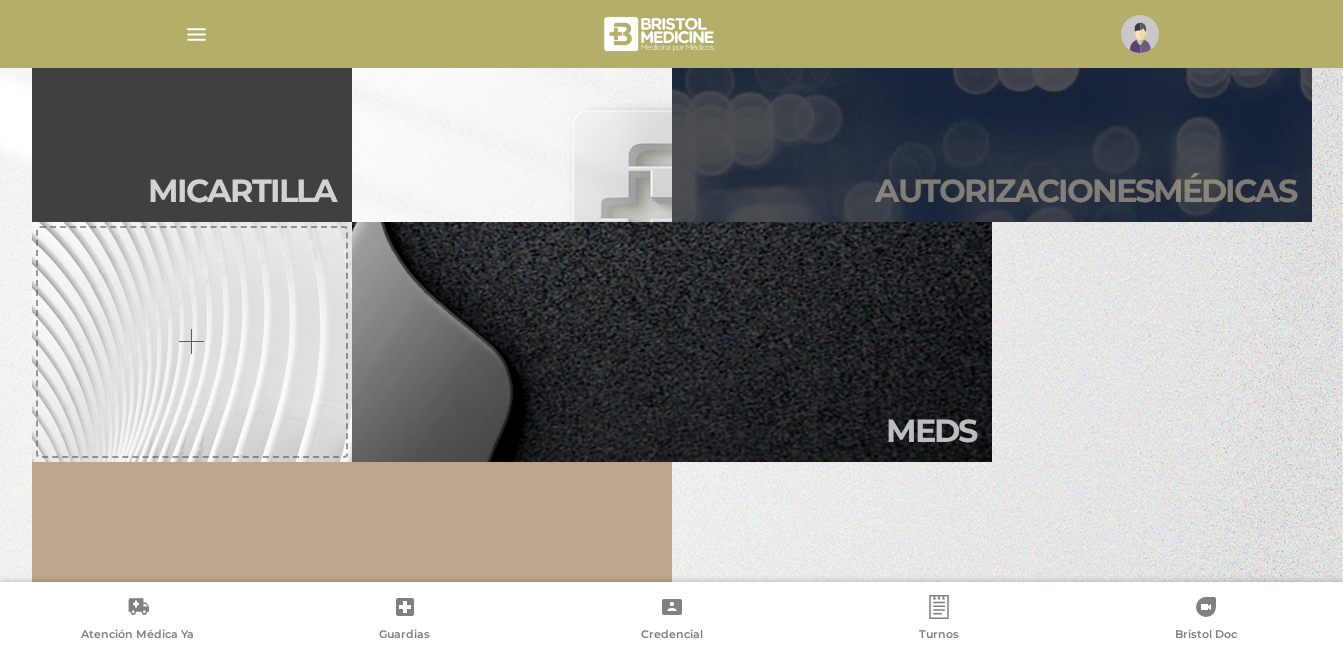 click on "Autori zaciones  médicas" at bounding box center [992, 102] 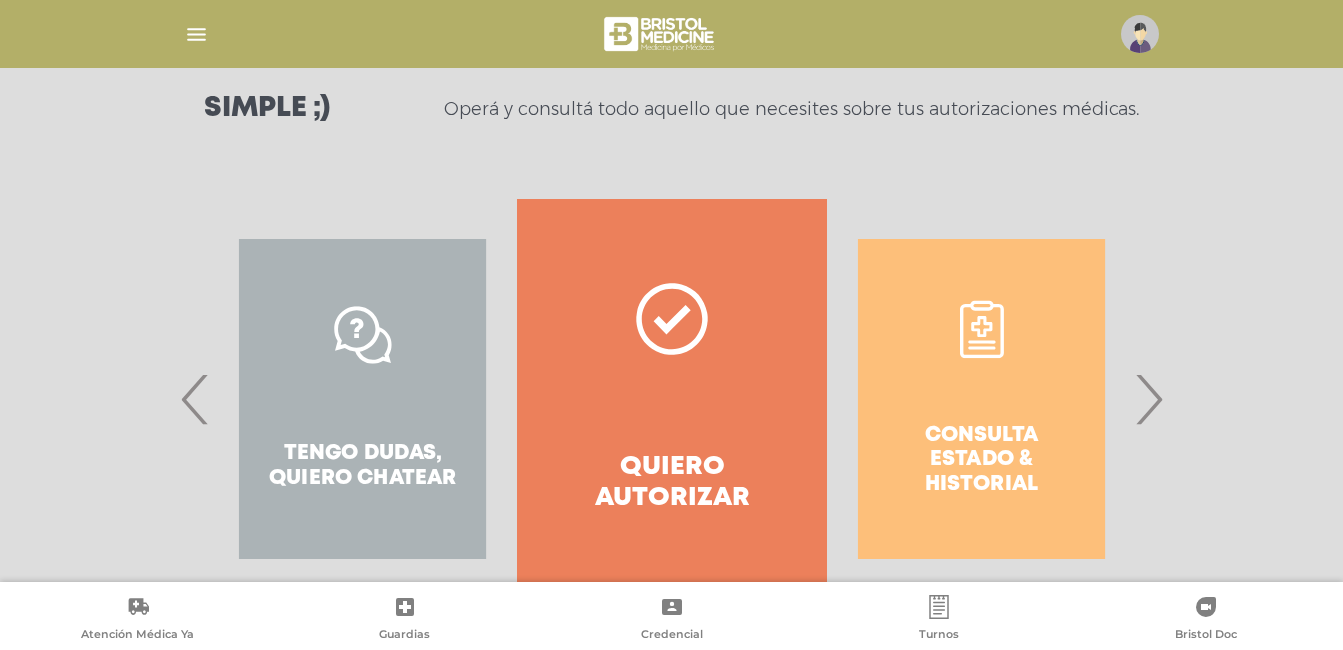 scroll, scrollTop: 300, scrollLeft: 0, axis: vertical 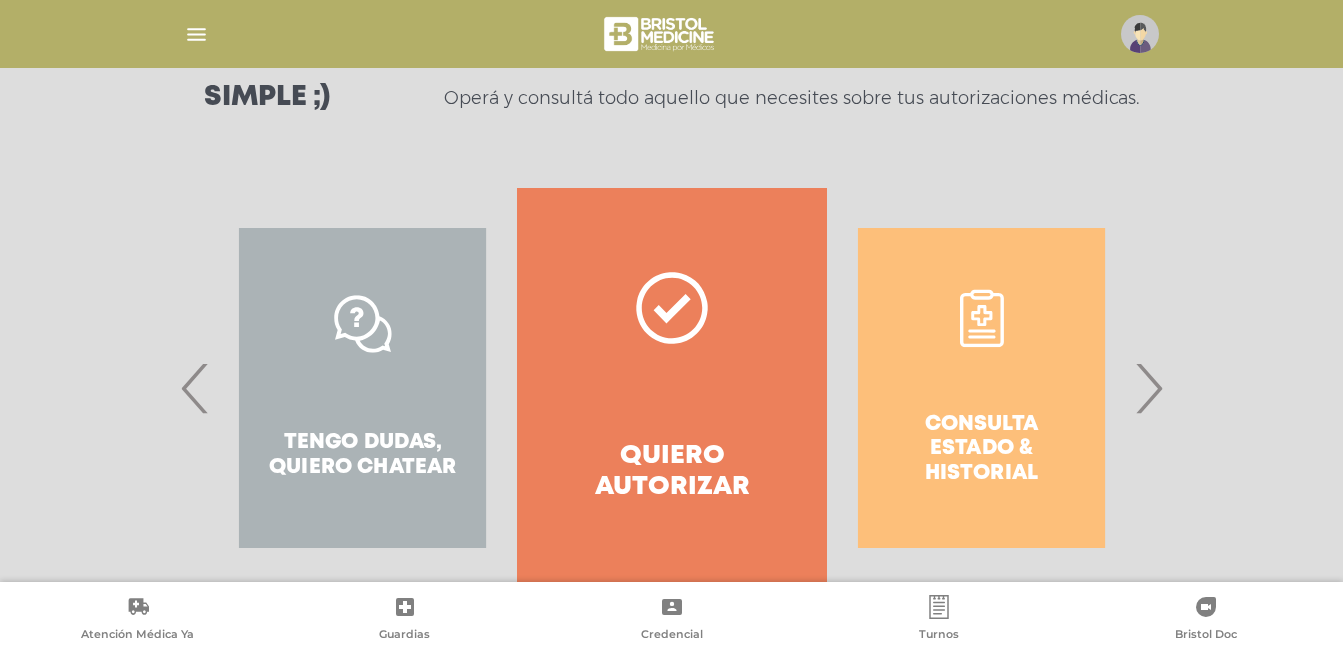 click on "‹" at bounding box center [195, 388] 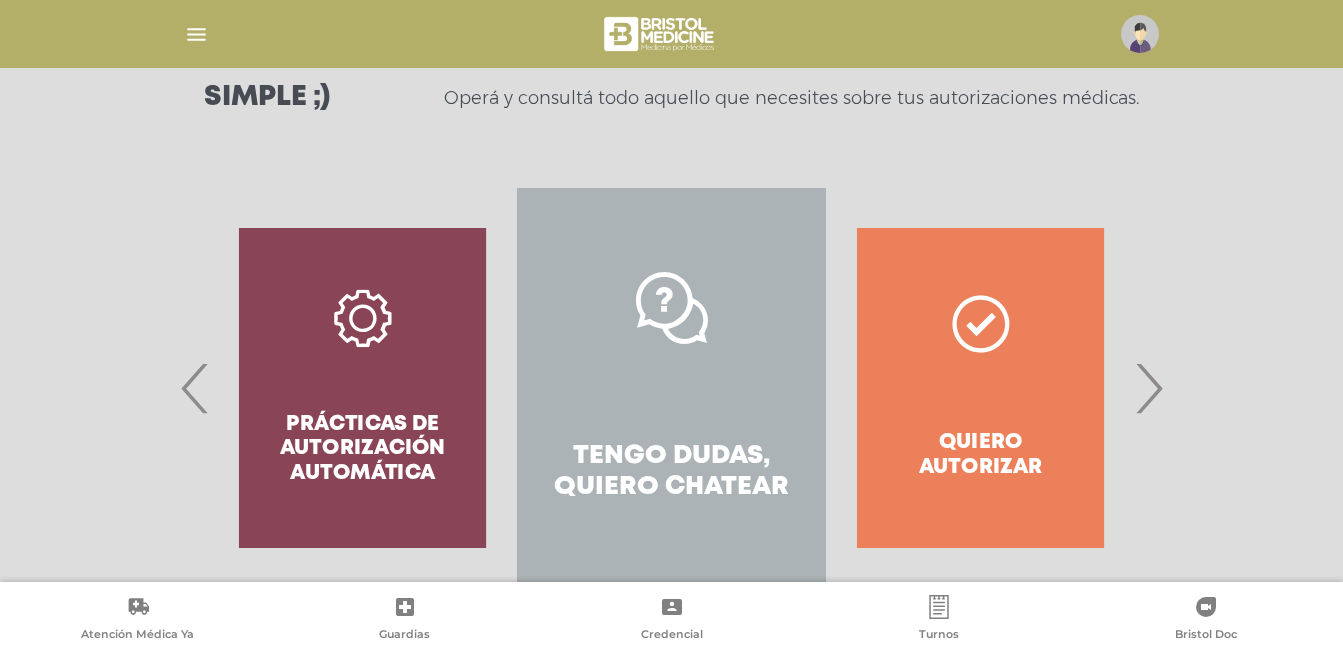 click on "‹" at bounding box center [195, 388] 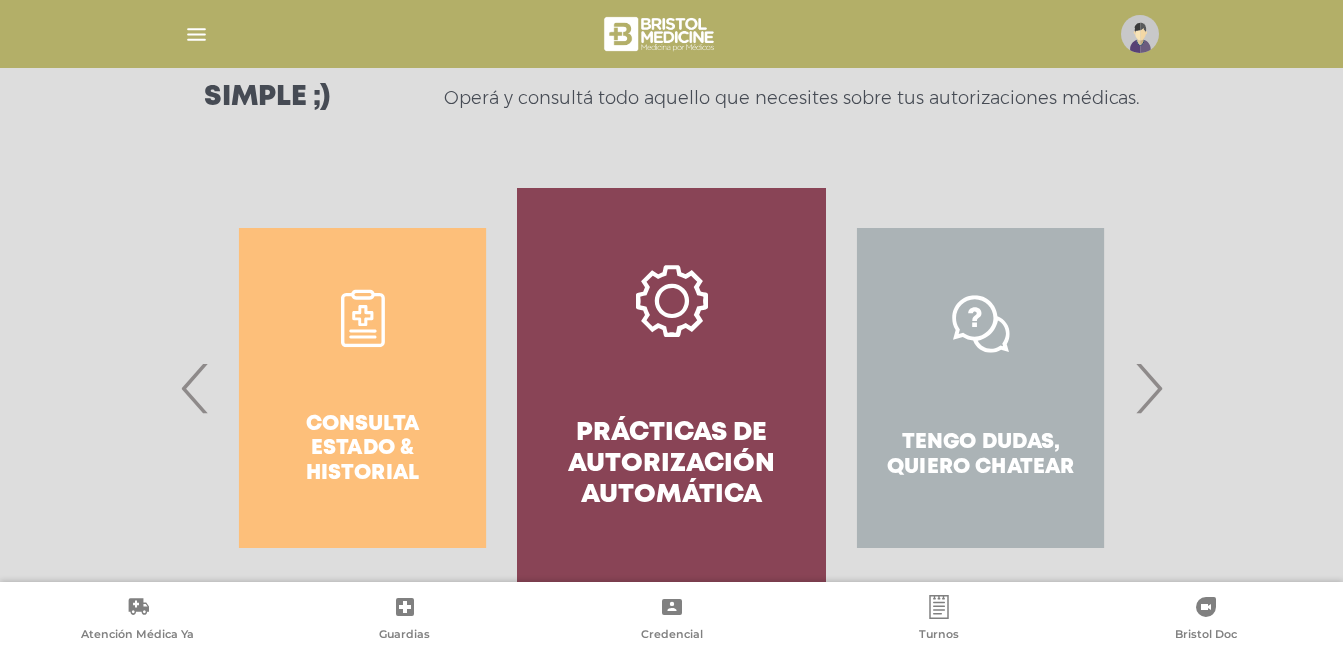 click on "Consulta estado & historial" at bounding box center [362, 388] 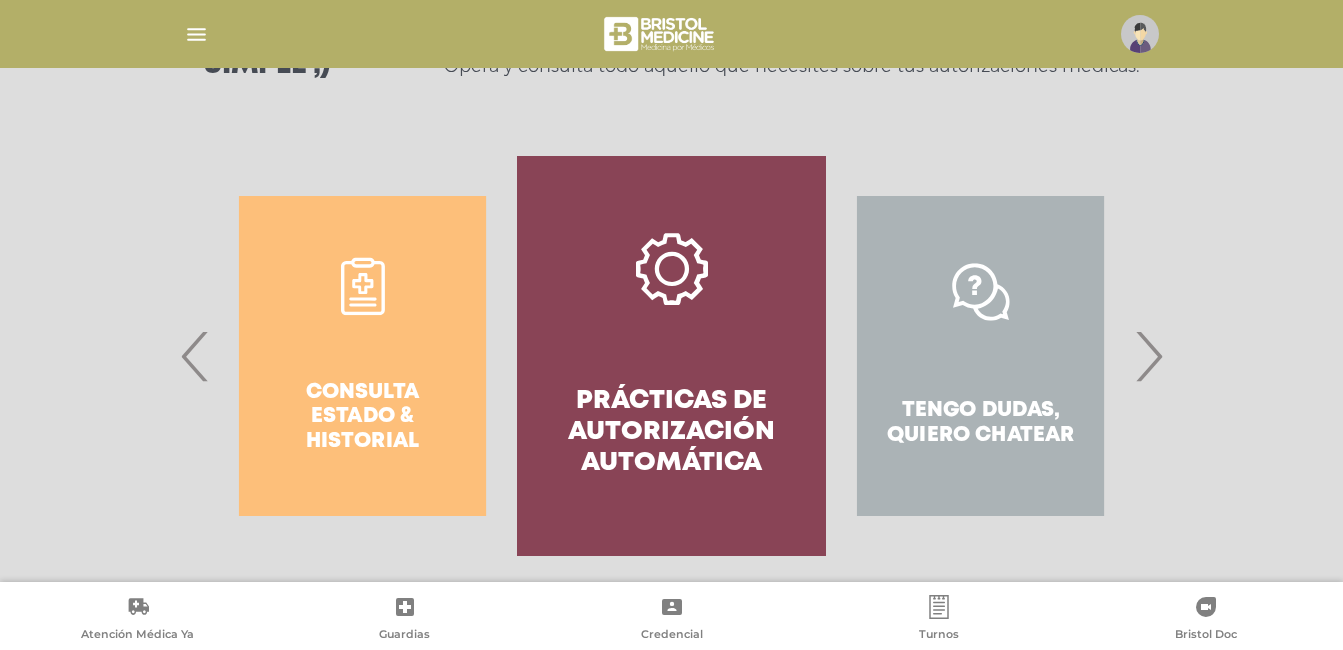 scroll, scrollTop: 354, scrollLeft: 0, axis: vertical 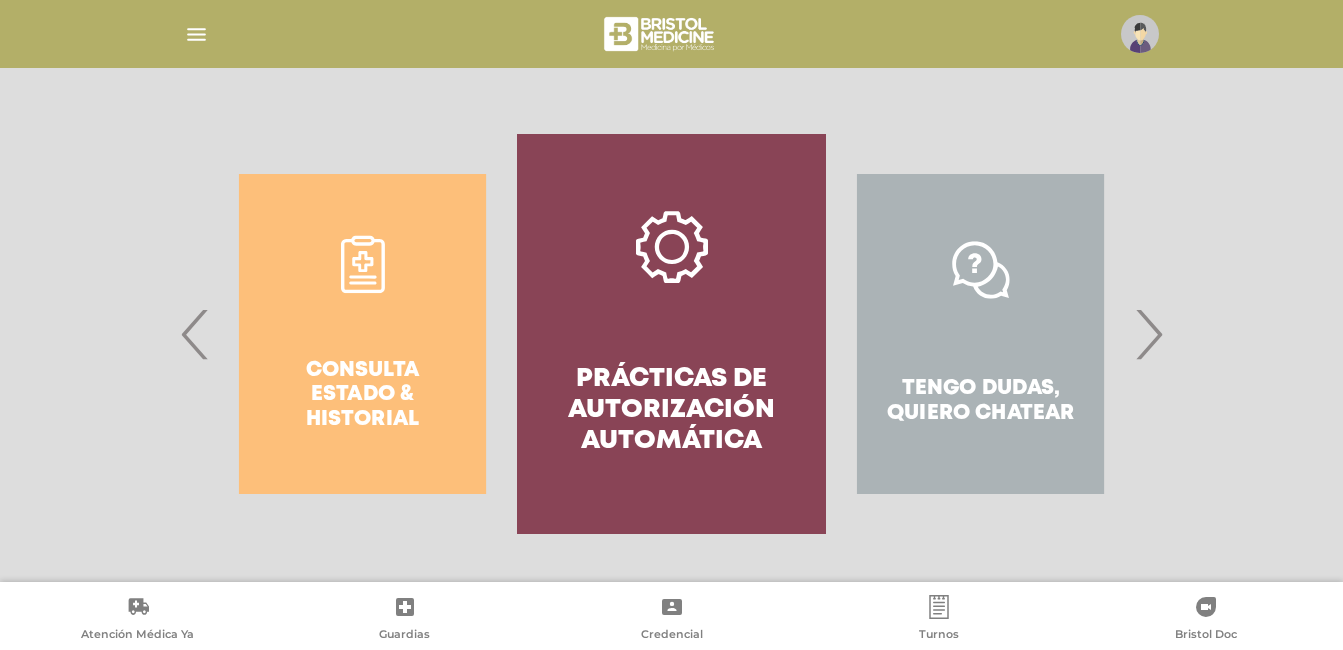 click on "Consulta estado & historial" at bounding box center (362, 334) 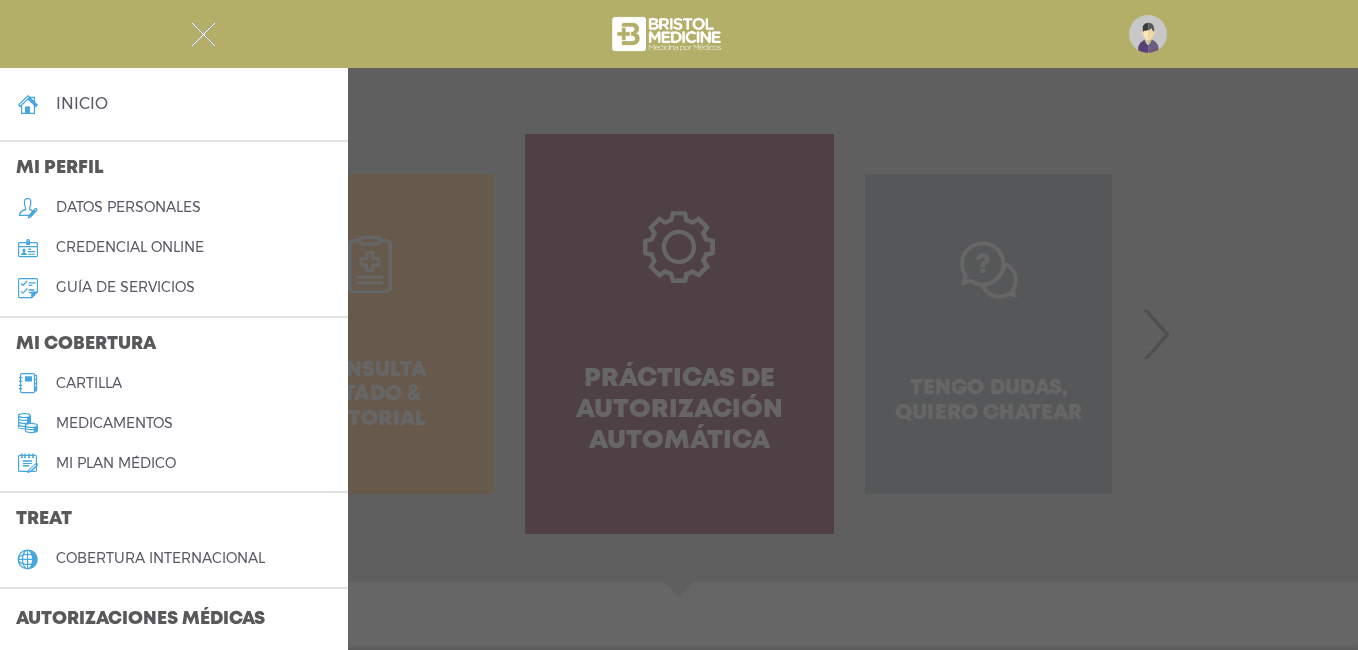 click on "datos personales" at bounding box center [128, 207] 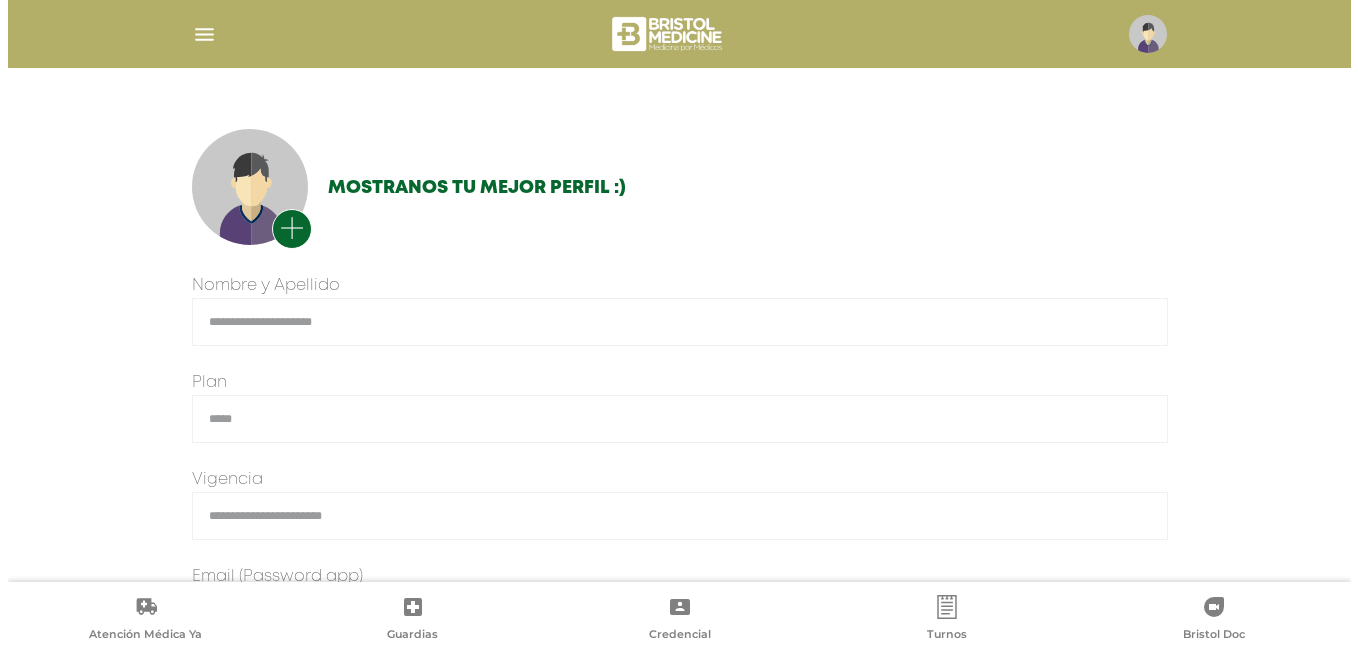 scroll, scrollTop: 0, scrollLeft: 0, axis: both 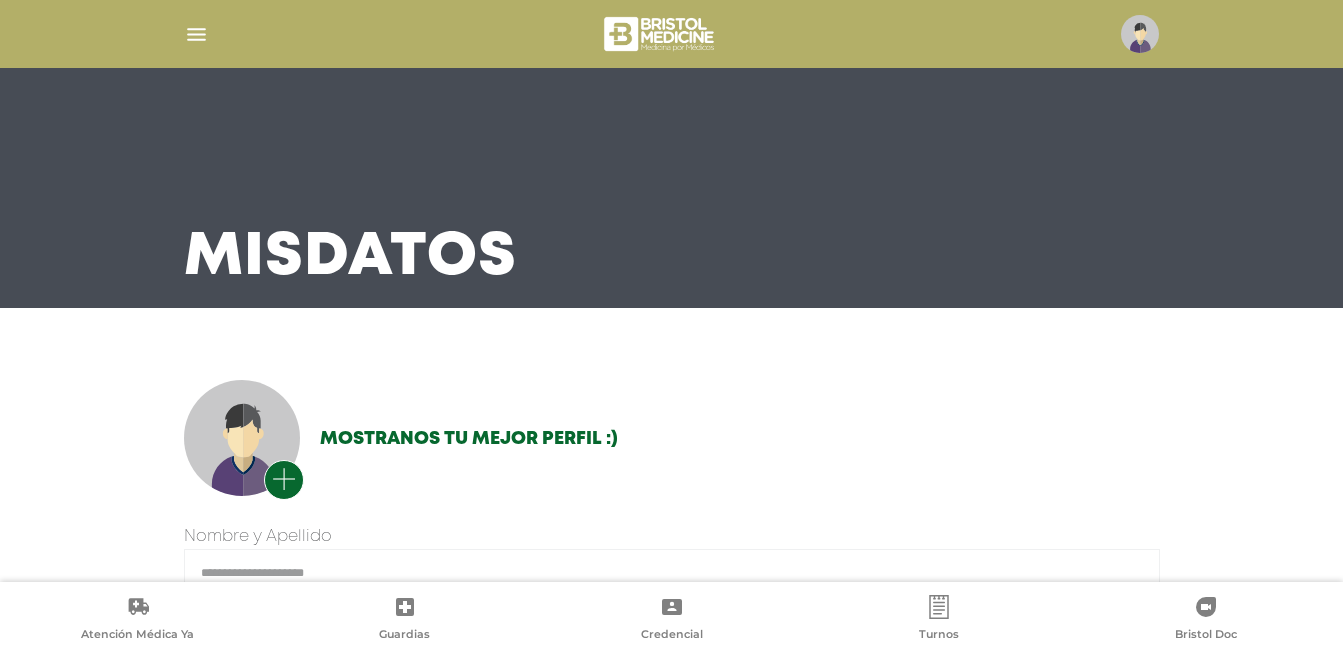 click at bounding box center [196, 34] 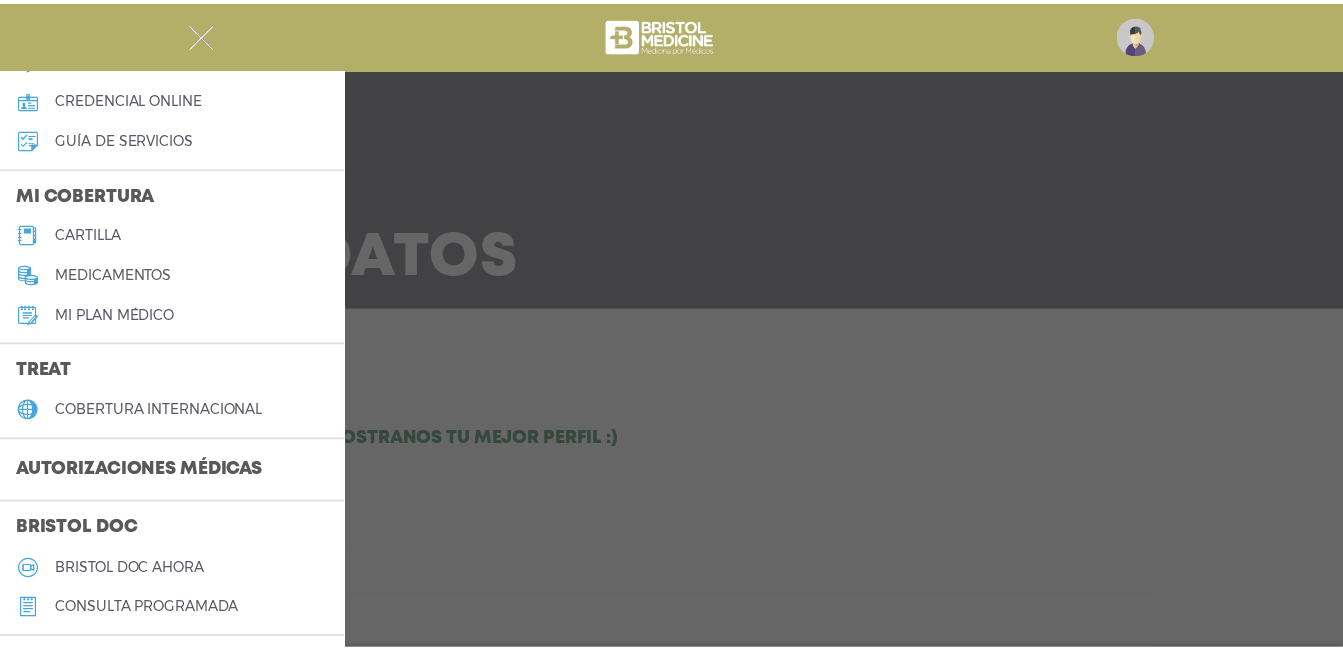 scroll, scrollTop: 300, scrollLeft: 0, axis: vertical 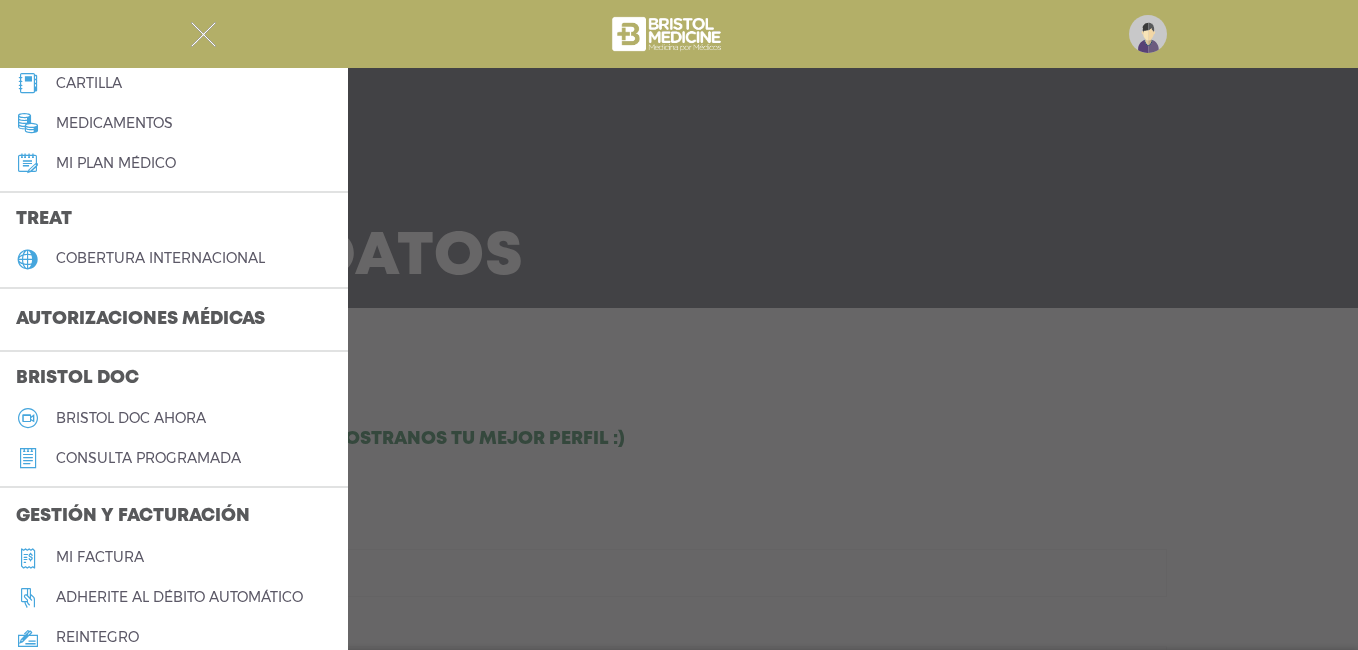 click on "Autorizaciones médicas" at bounding box center [140, 320] 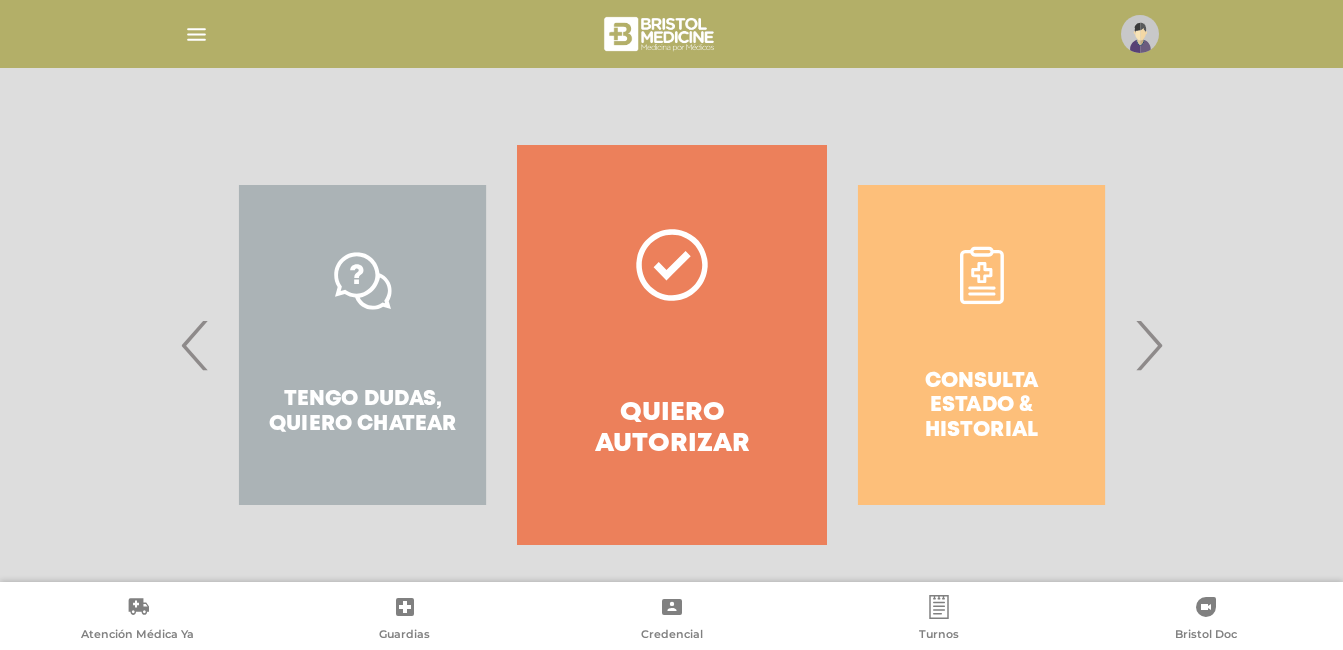 scroll, scrollTop: 354, scrollLeft: 0, axis: vertical 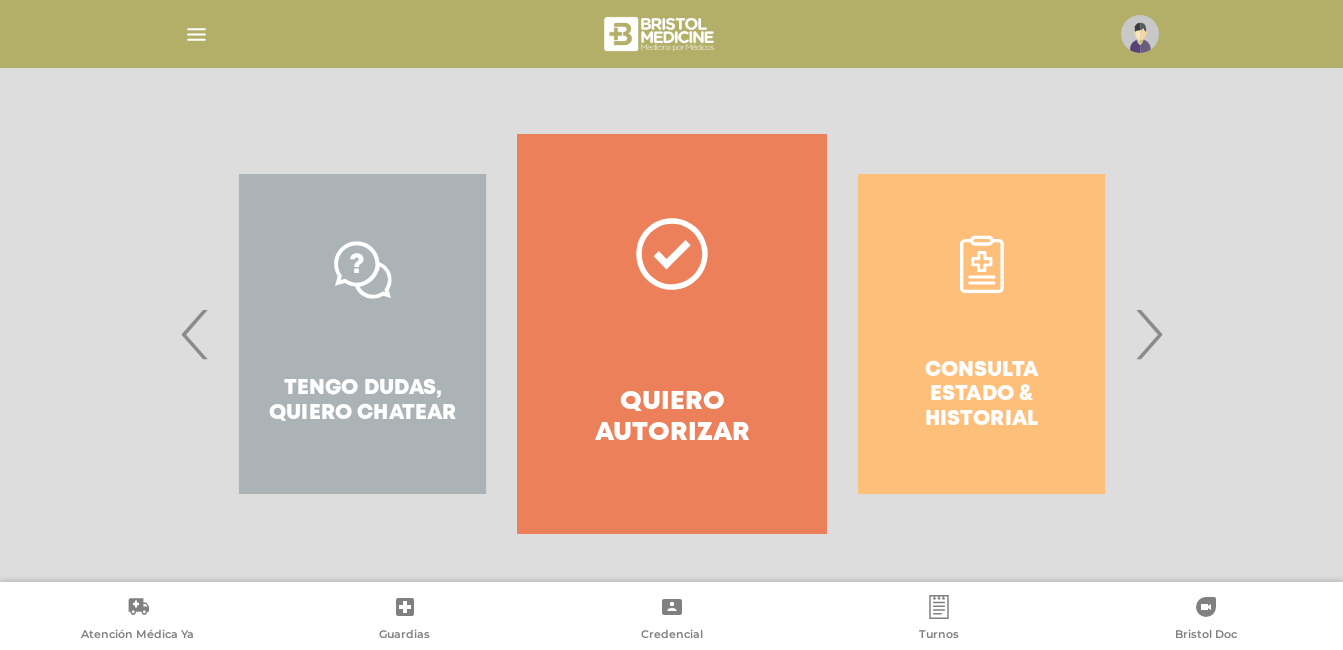 click on "Consulta estado & historial" at bounding box center [981, 334] 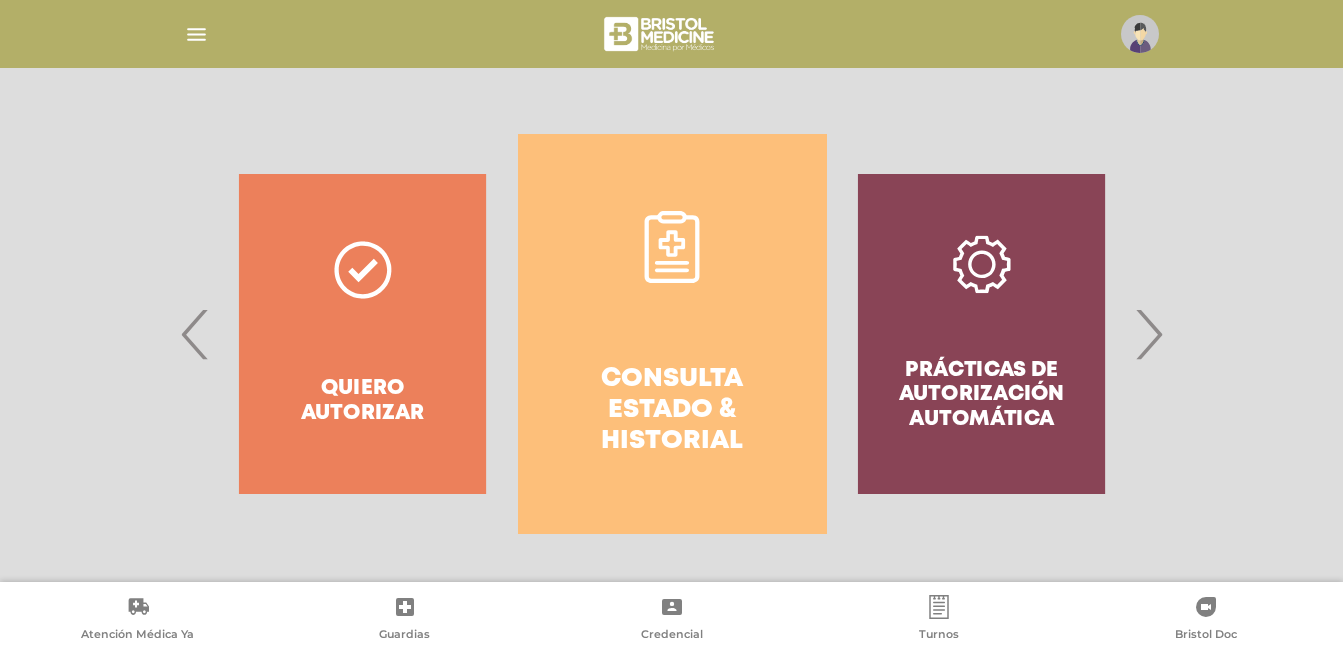 click on "›" at bounding box center (1148, 334) 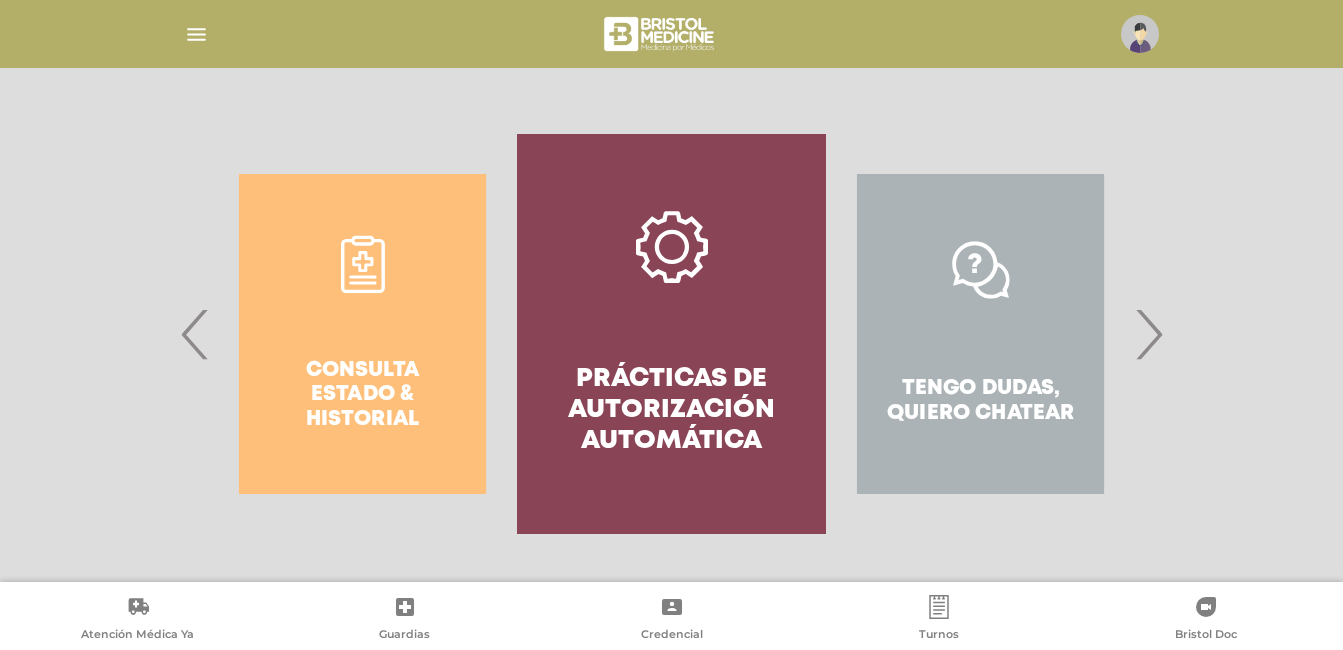 click on "›" at bounding box center (1148, 334) 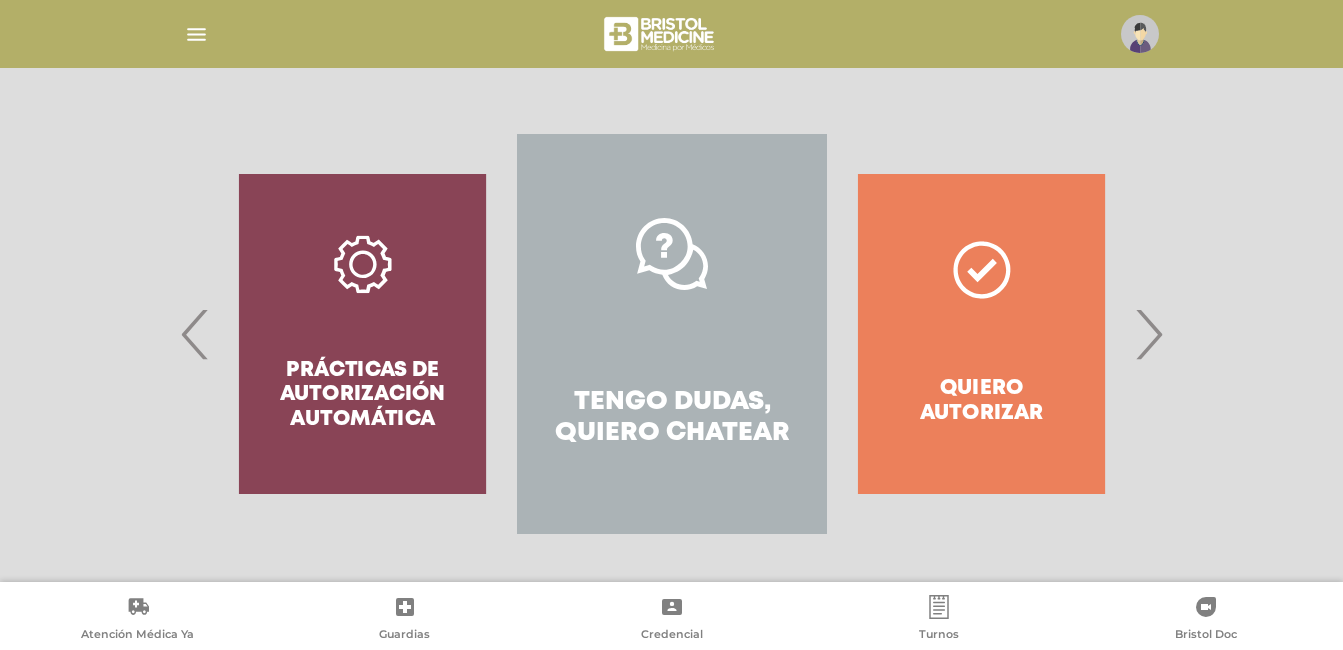click on "›" at bounding box center [1148, 334] 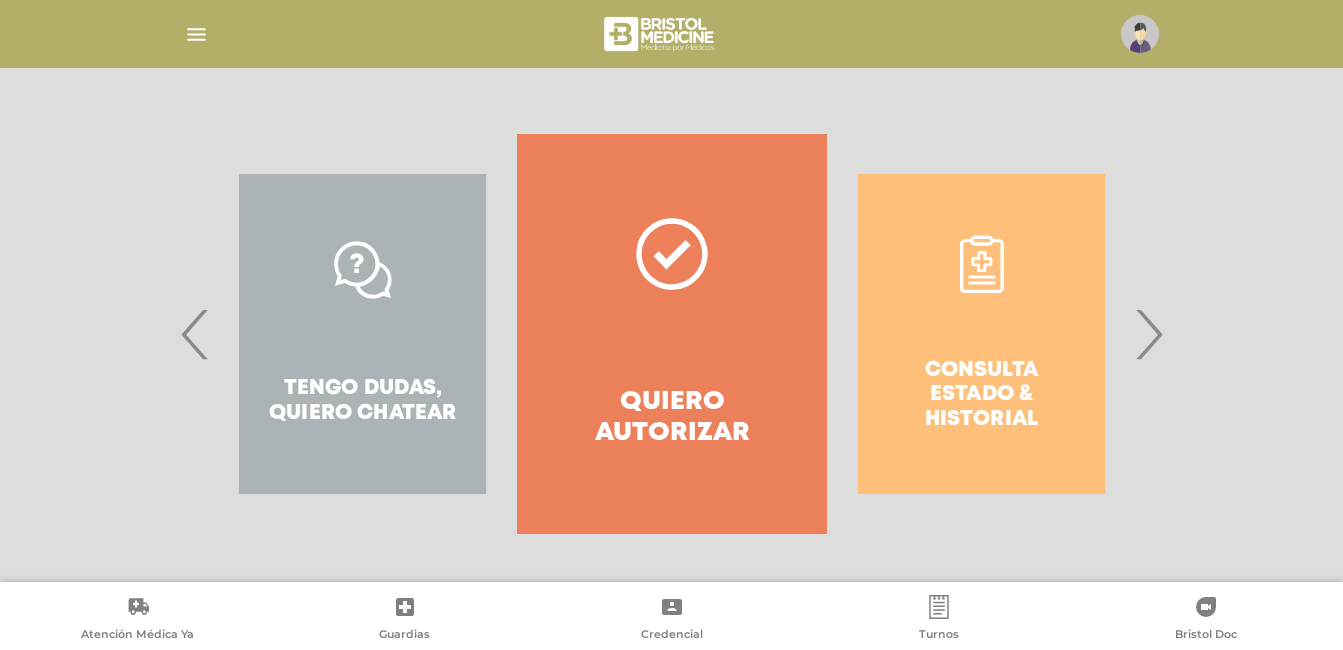 click on "Consulta estado & historial" at bounding box center (981, 334) 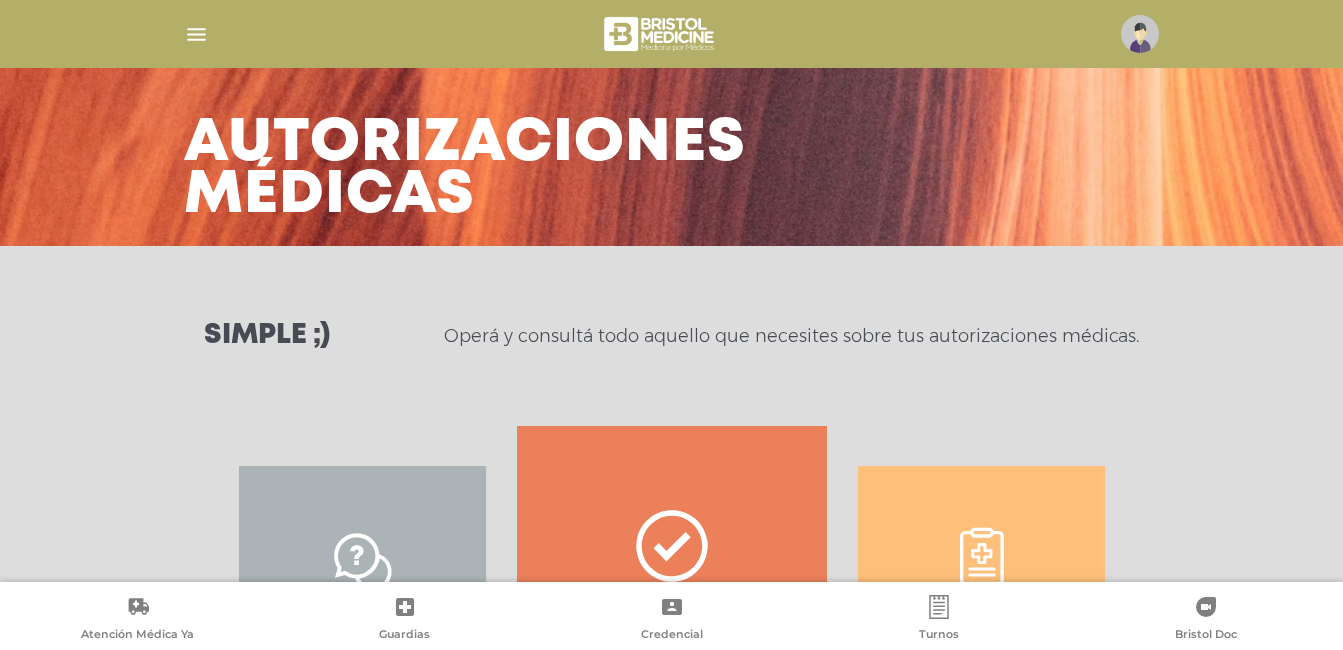 scroll, scrollTop: 0, scrollLeft: 0, axis: both 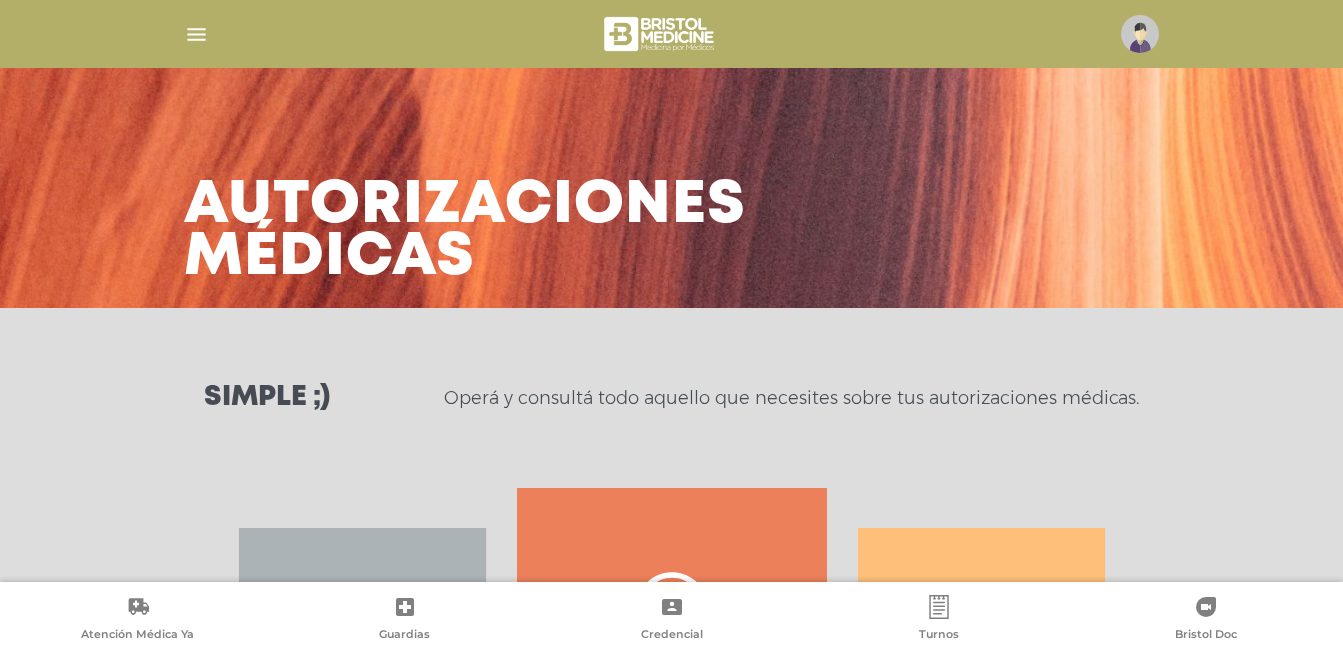 click at bounding box center (196, 34) 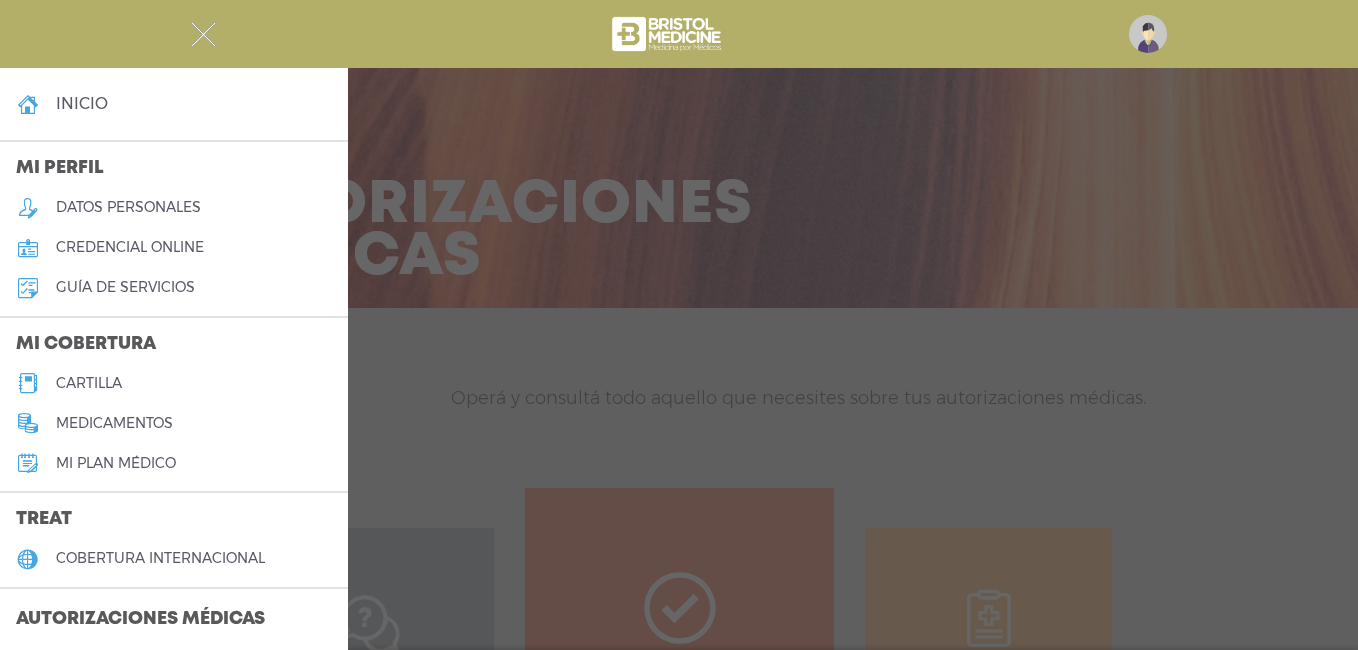 click at bounding box center [679, 325] 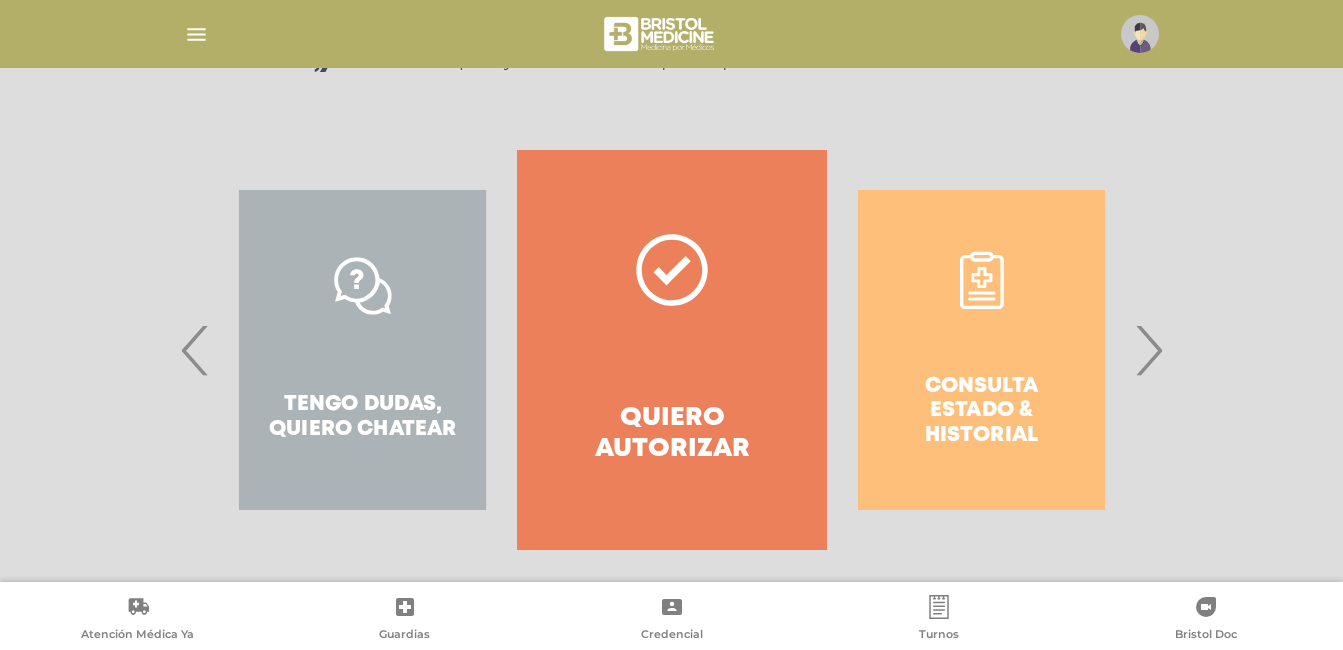 scroll, scrollTop: 354, scrollLeft: 0, axis: vertical 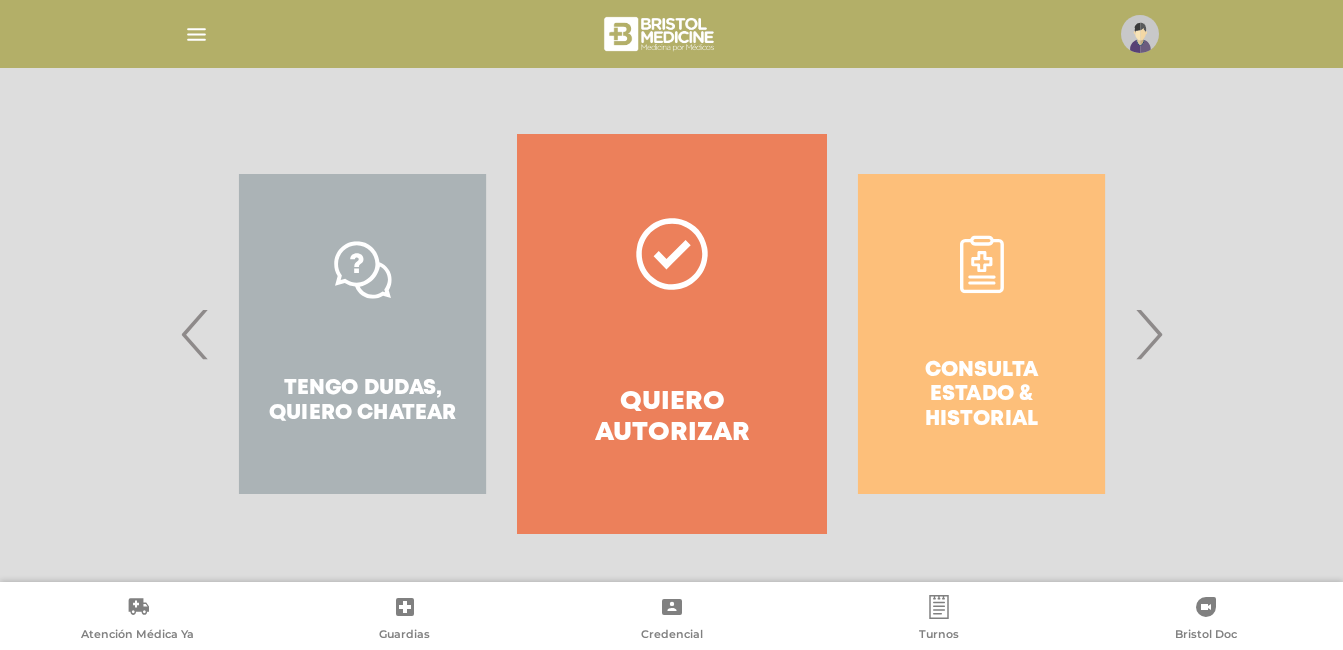 click on "Tengo dudas, quiero chatear" at bounding box center (362, 334) 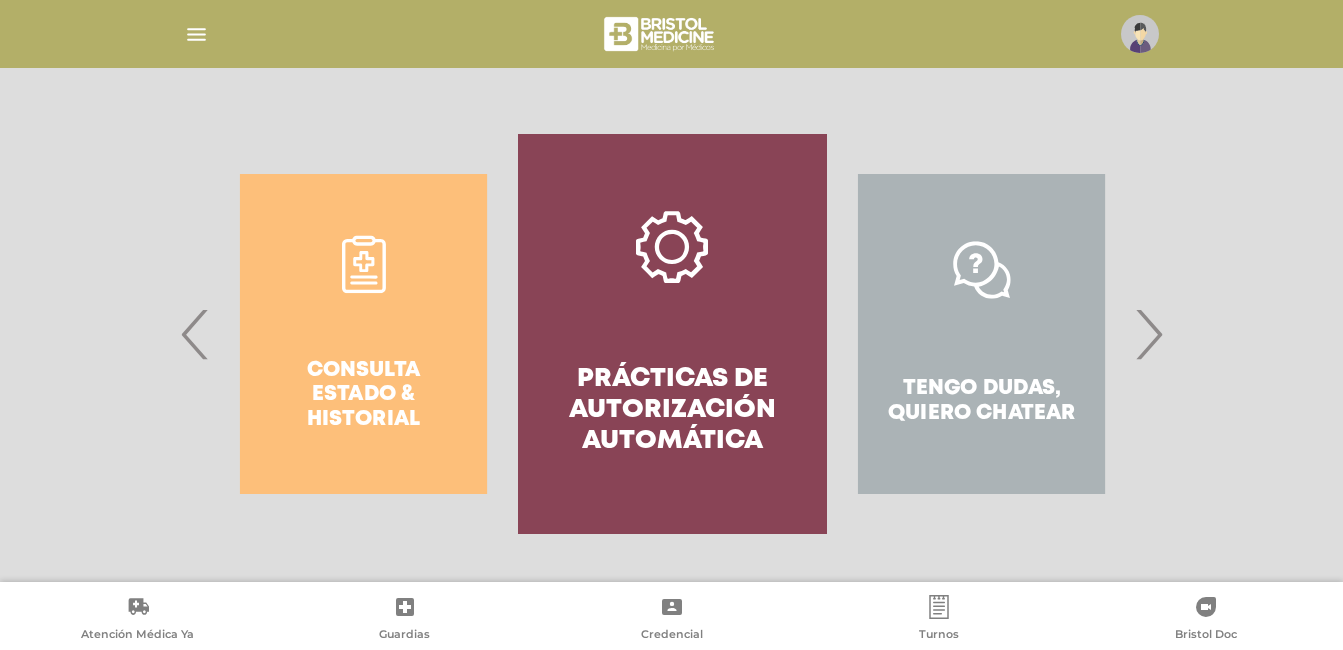 click on "Prácticas de autorización automática" at bounding box center (672, 411) 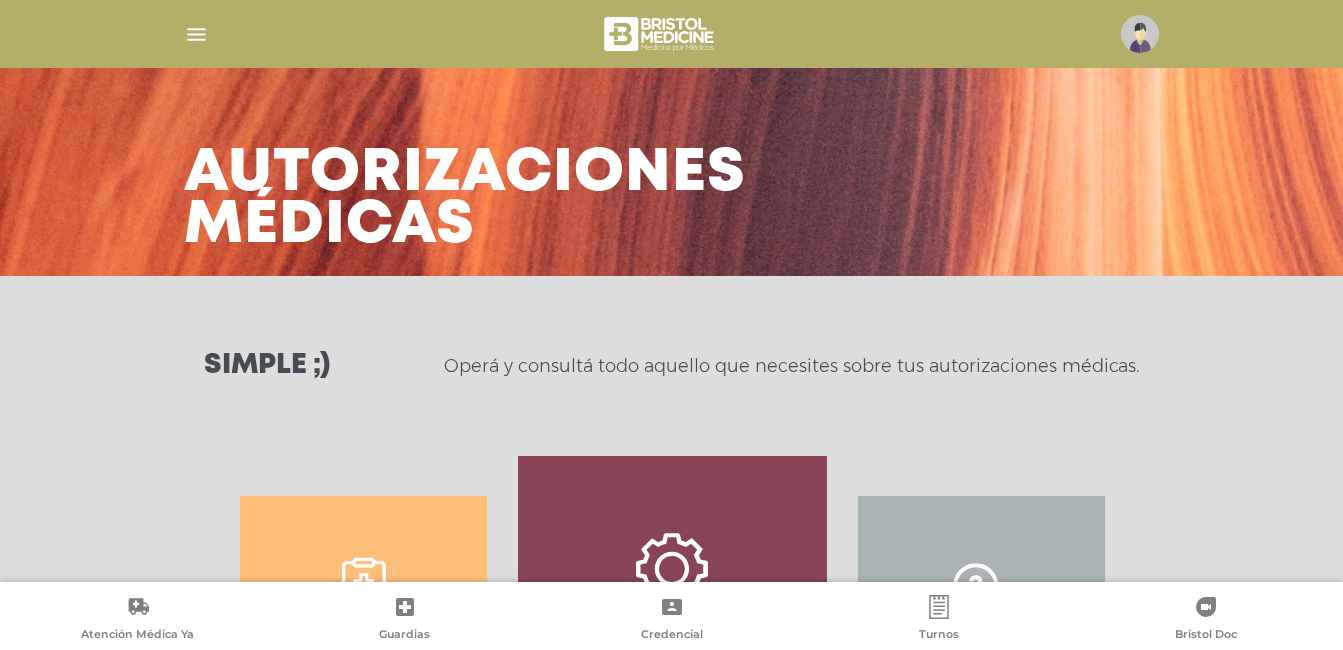 scroll, scrollTop: 0, scrollLeft: 0, axis: both 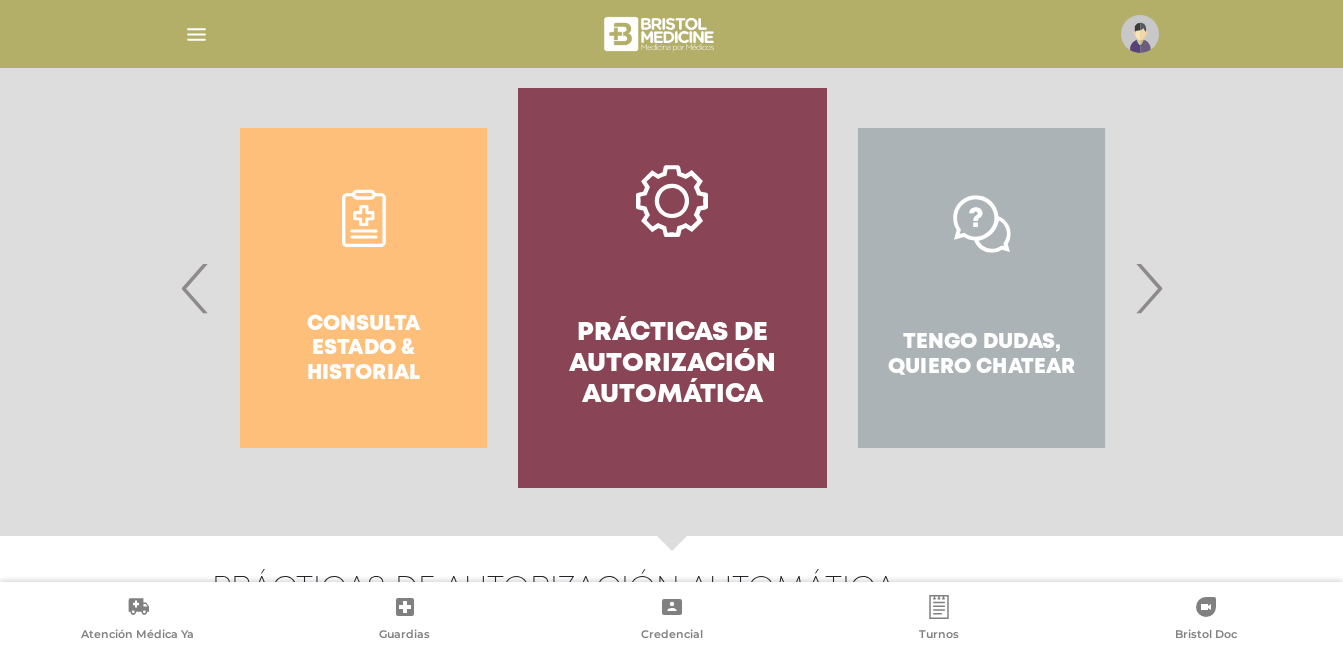 click on "Consulta estado & historial" at bounding box center (363, 288) 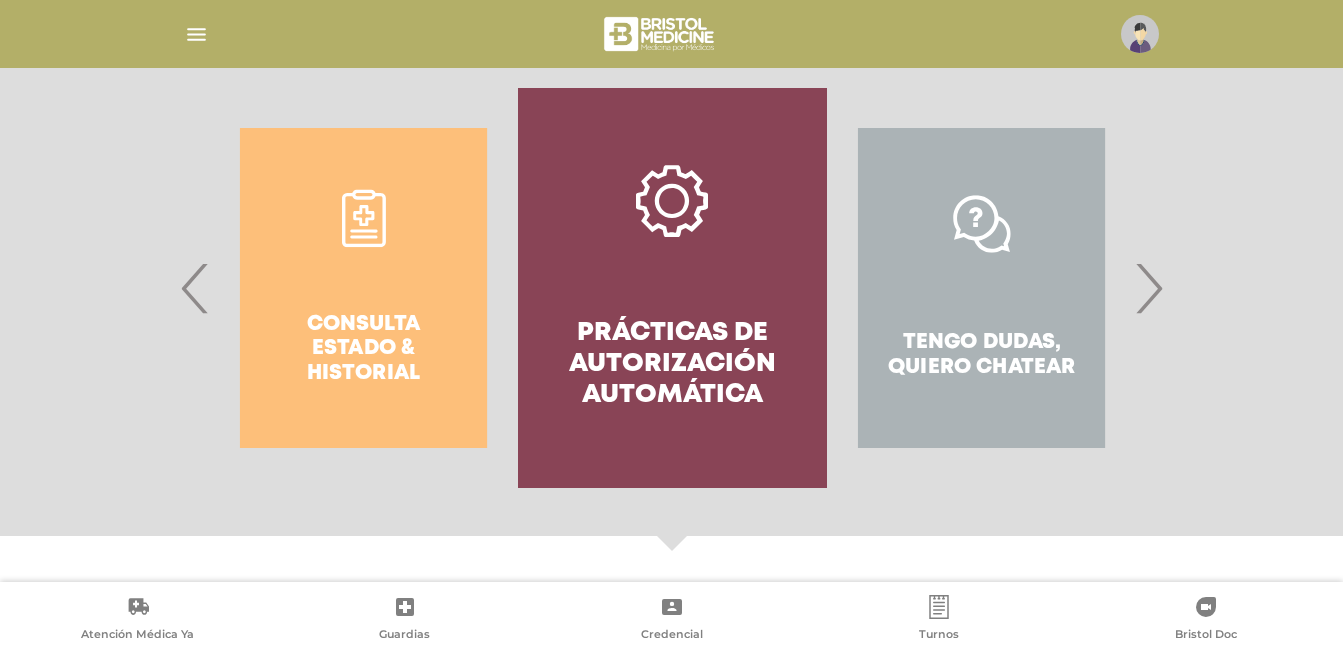 scroll, scrollTop: 354, scrollLeft: 0, axis: vertical 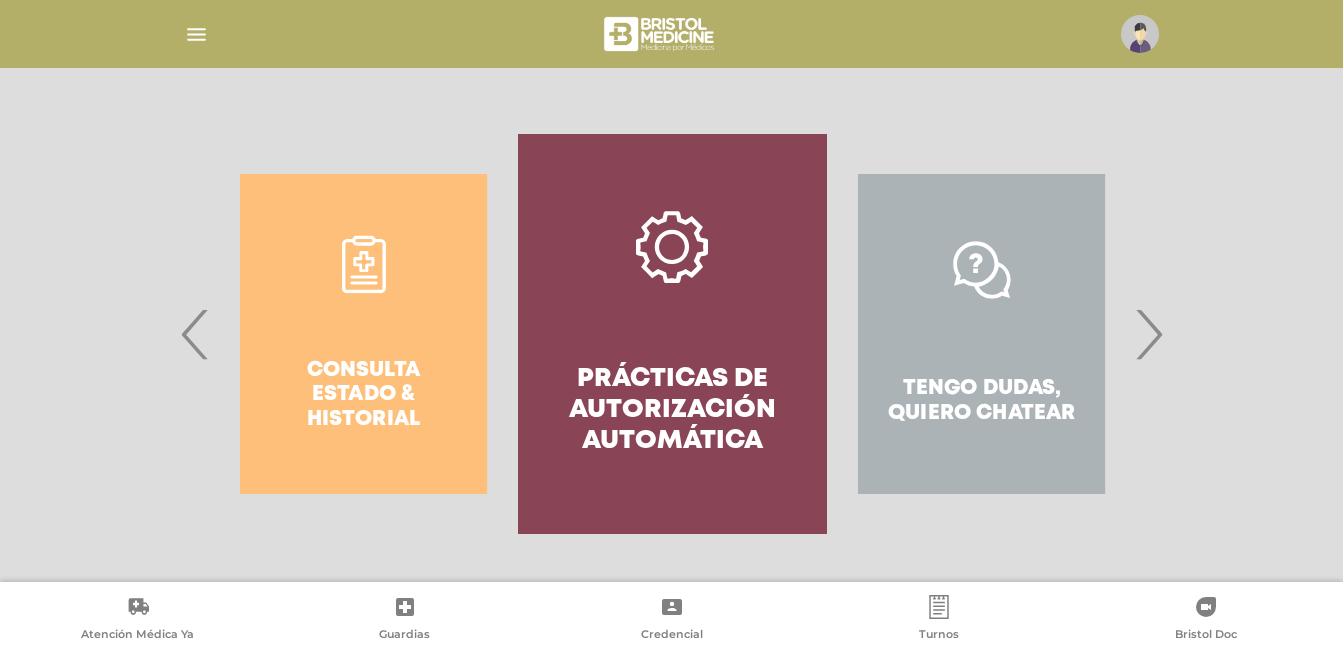 click on "Consulta estado & historial" at bounding box center [363, 334] 